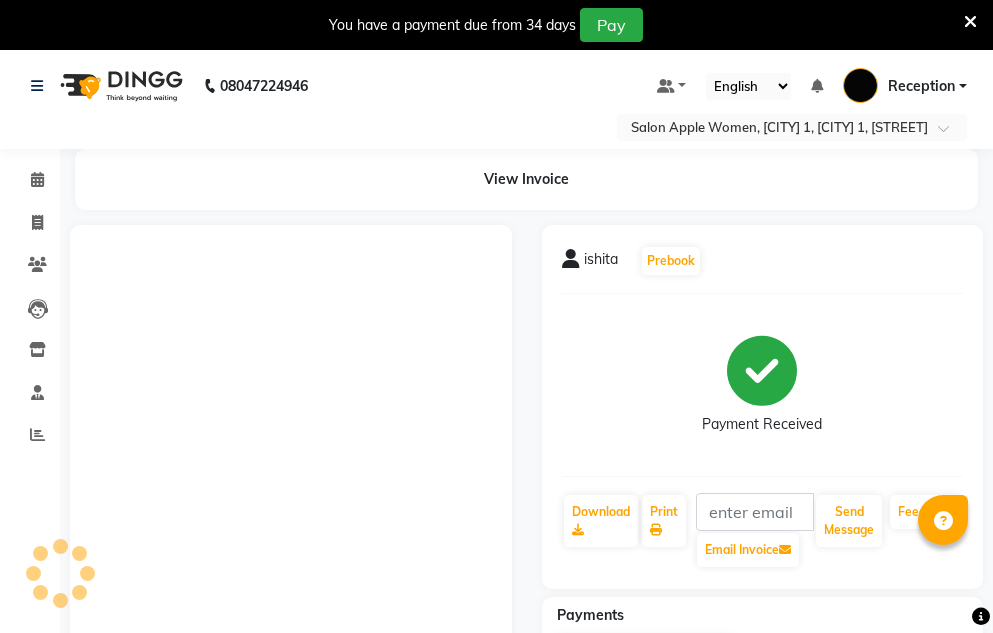 scroll, scrollTop: 245, scrollLeft: 0, axis: vertical 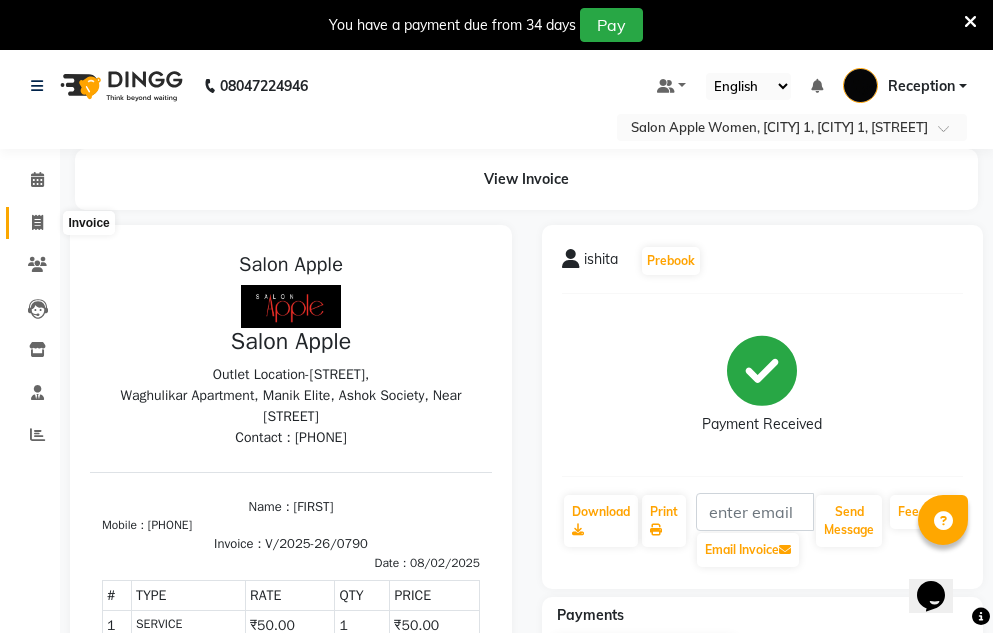 click 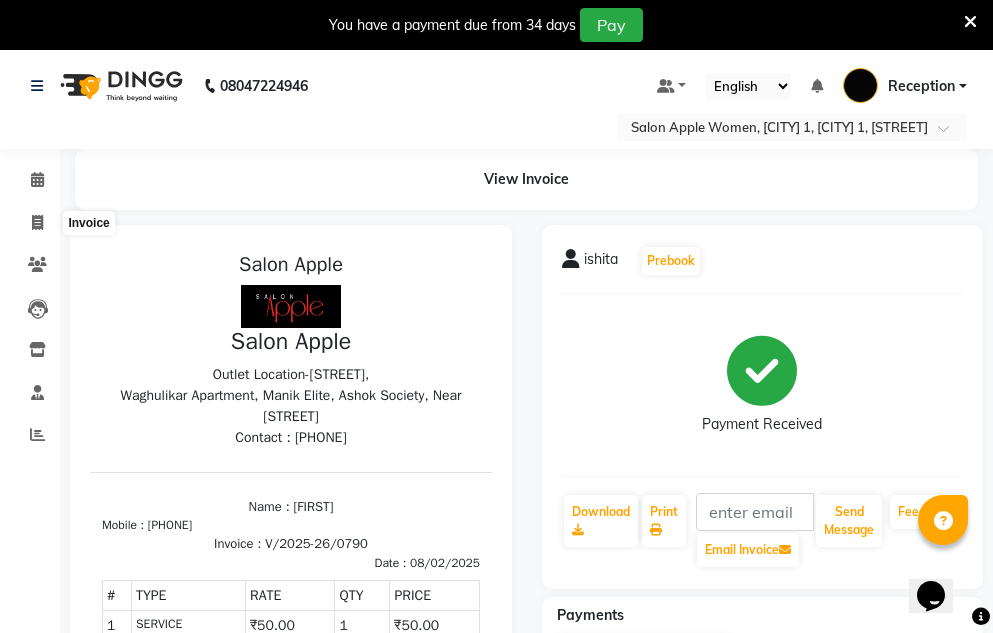 select on "586" 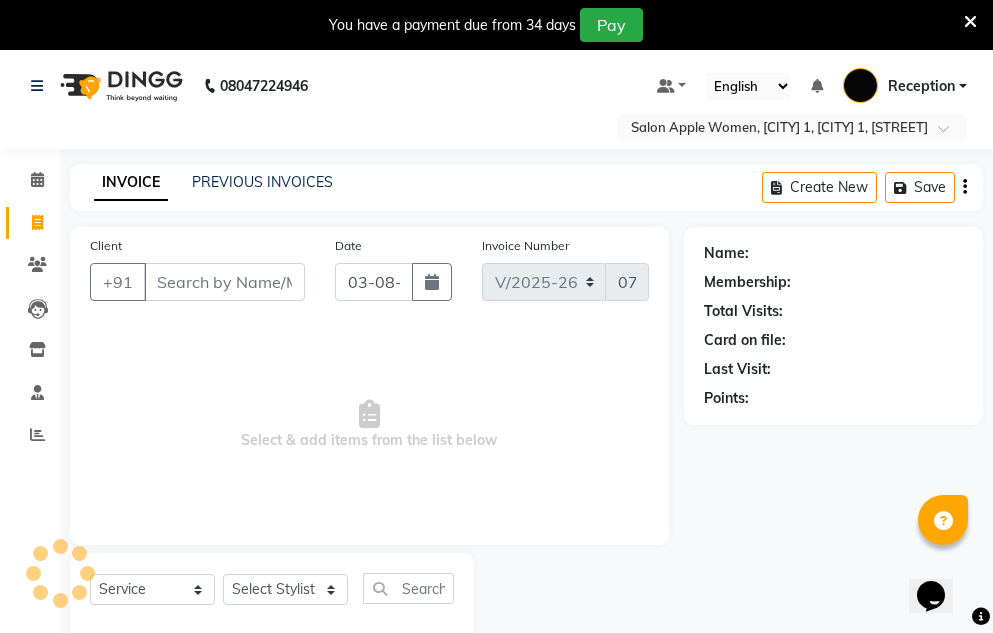 scroll, scrollTop: 50, scrollLeft: 0, axis: vertical 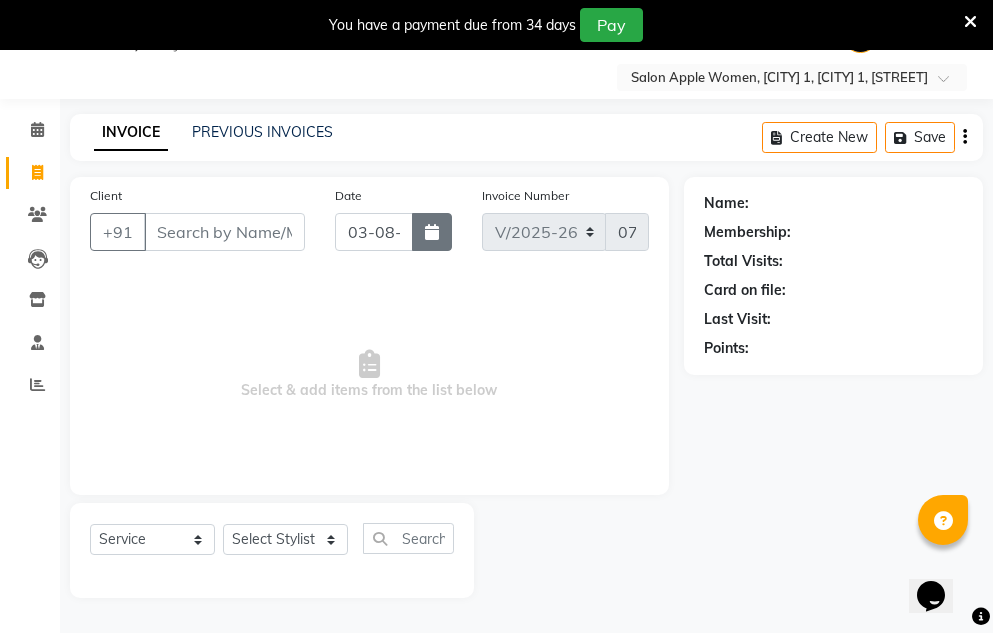 click 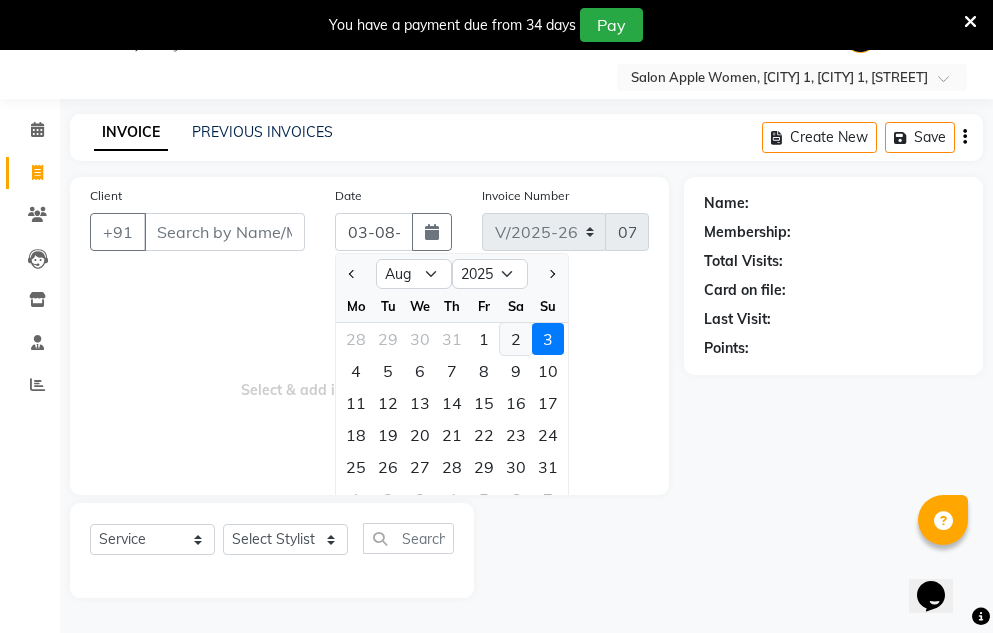click on "2" 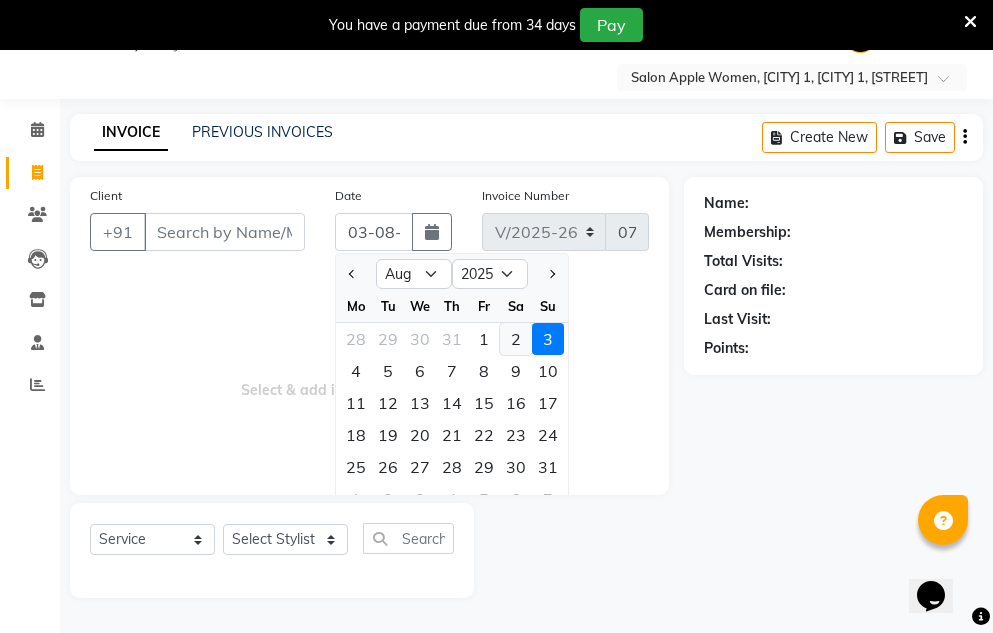 type on "02-08-2025" 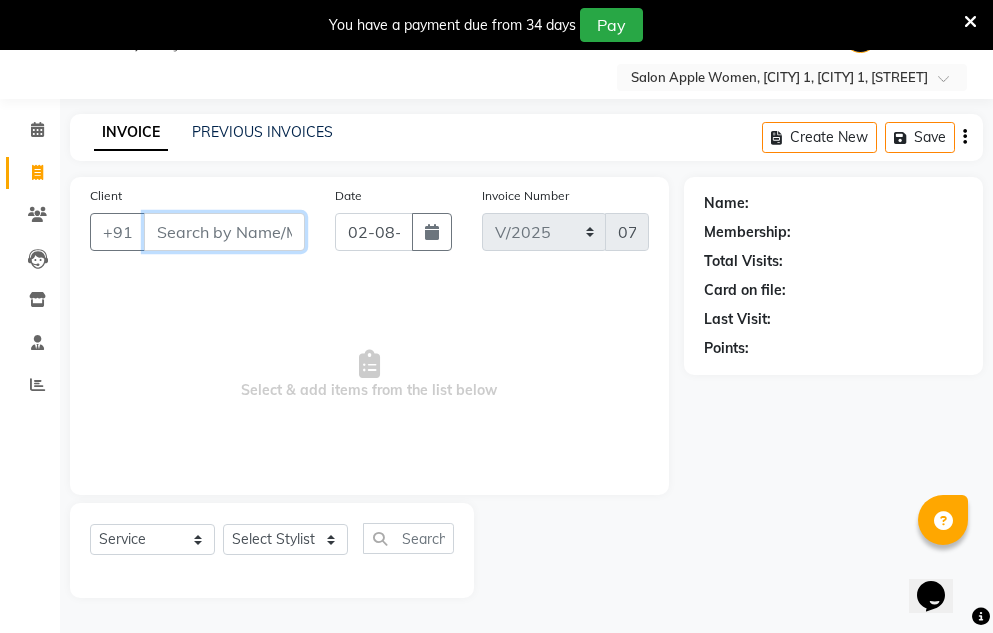 click on "Client" at bounding box center (224, 232) 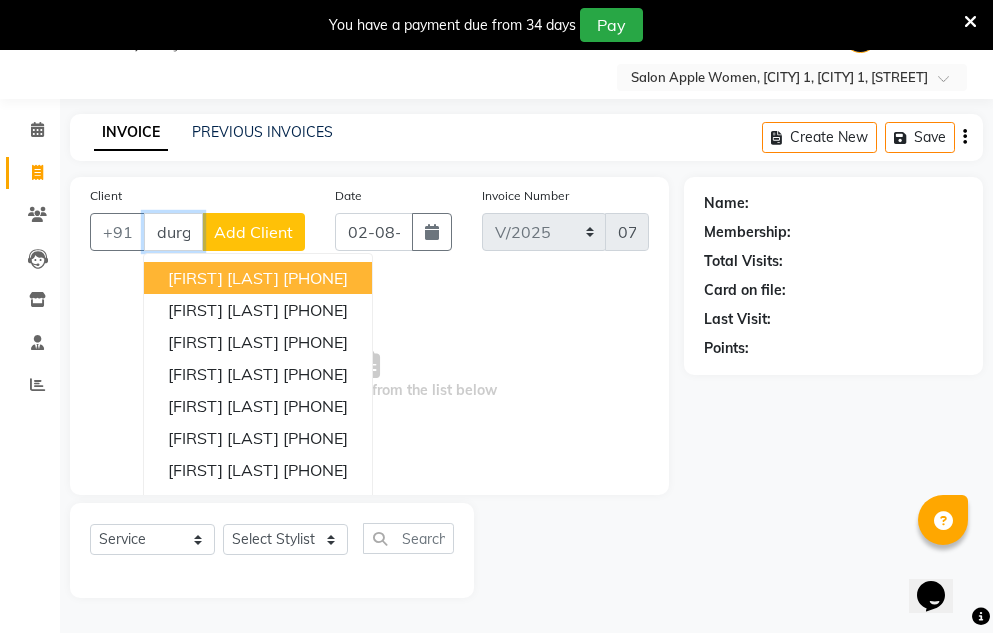scroll, scrollTop: 0, scrollLeft: 7, axis: horizontal 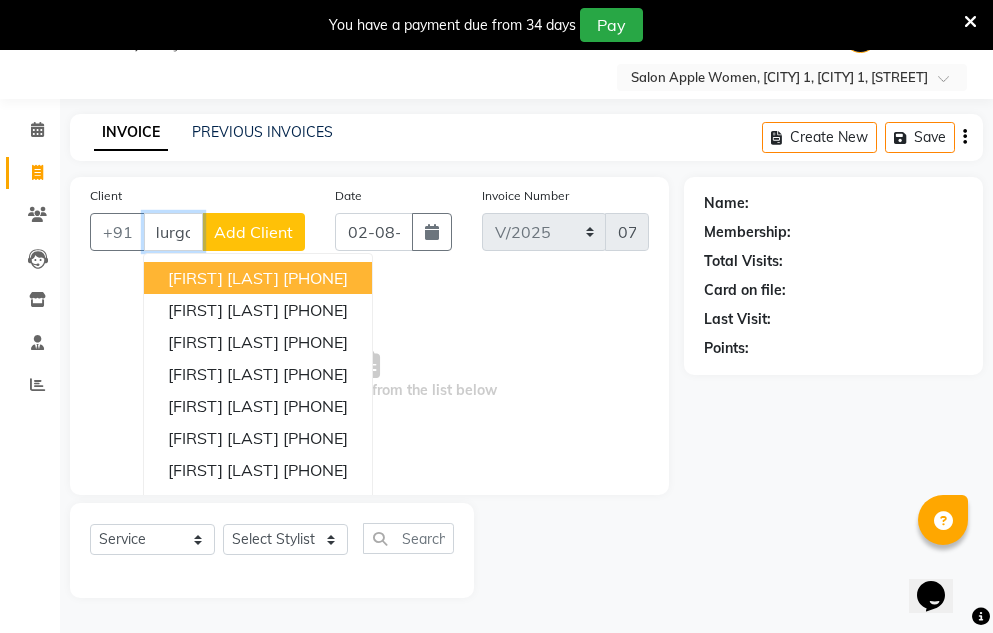 click on "[FIRST] [LAST]" at bounding box center [223, 278] 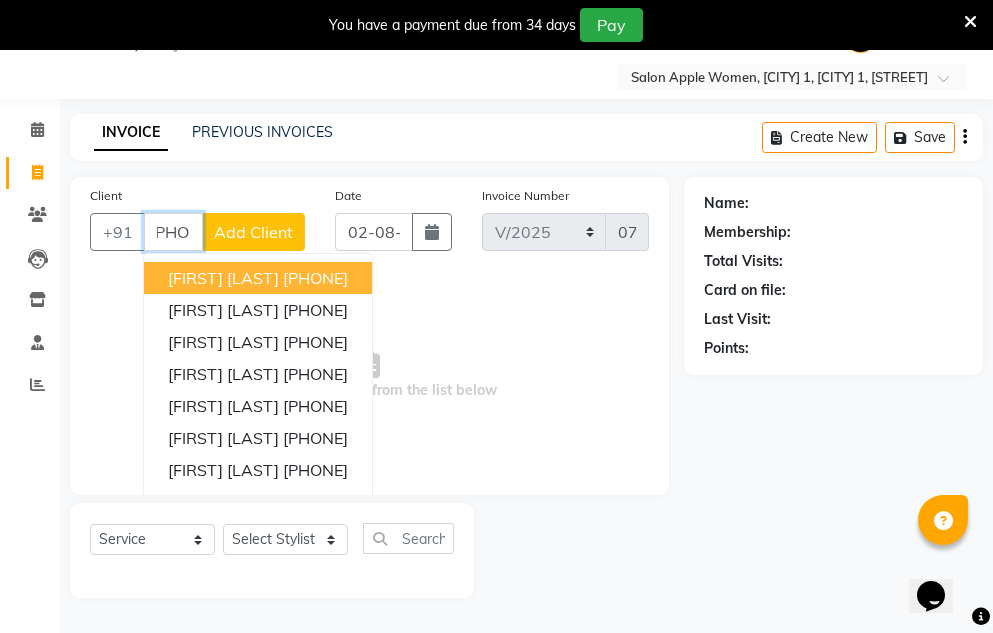 scroll, scrollTop: 0, scrollLeft: 0, axis: both 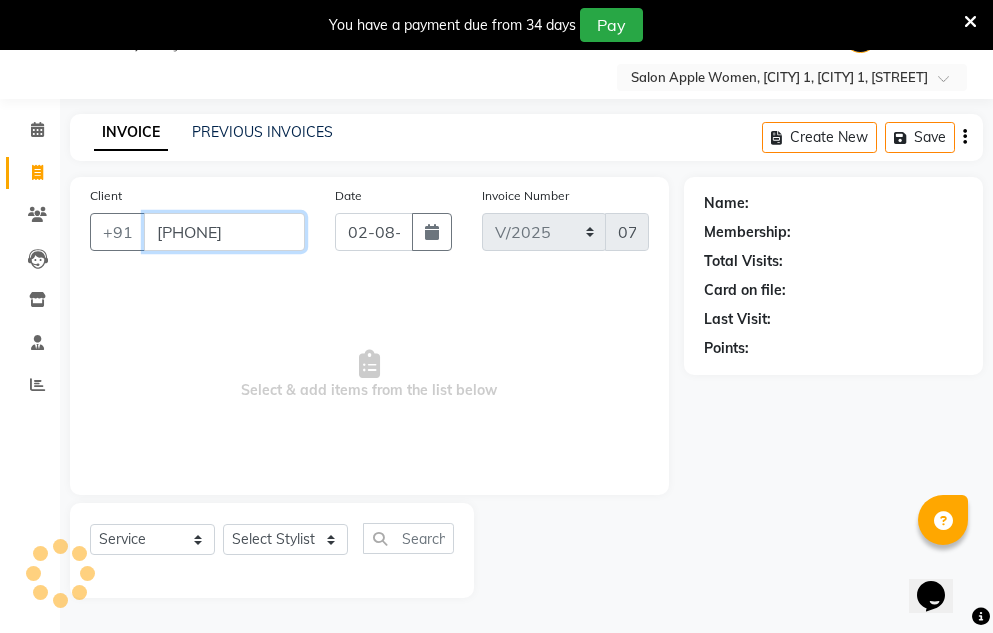 type on "[PHONE]" 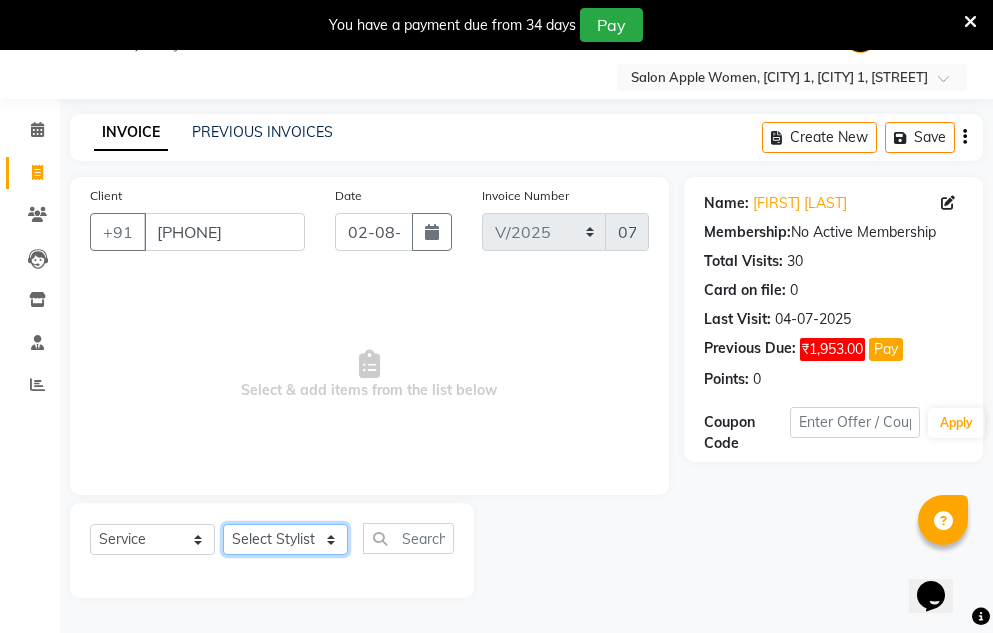 click on "Select Stylist [FIRST] [LAST] [FIRST] [LAST] [FIRST] [FIRST]  [FIRST]" 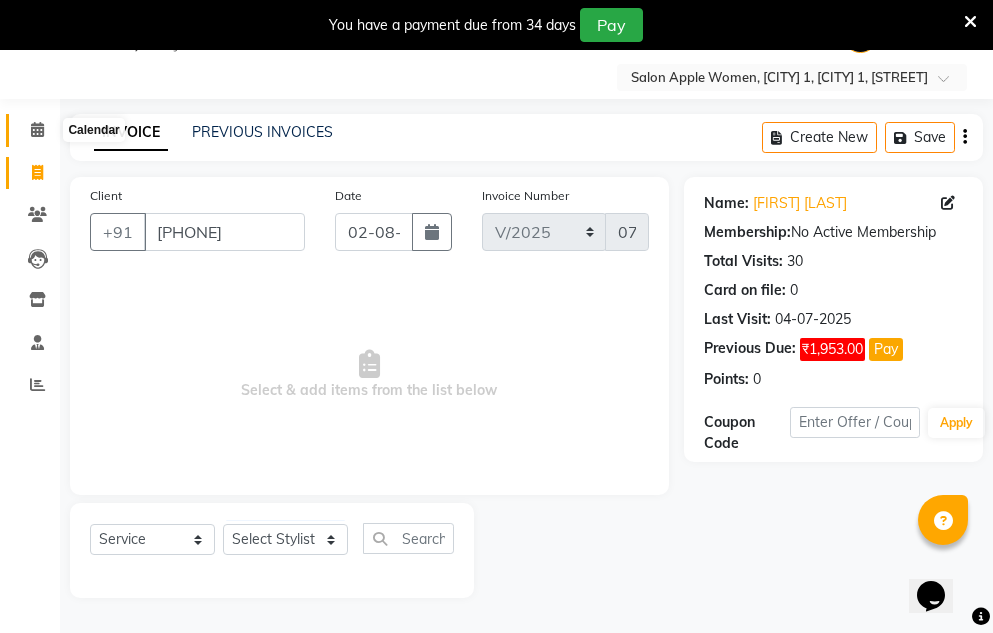 click 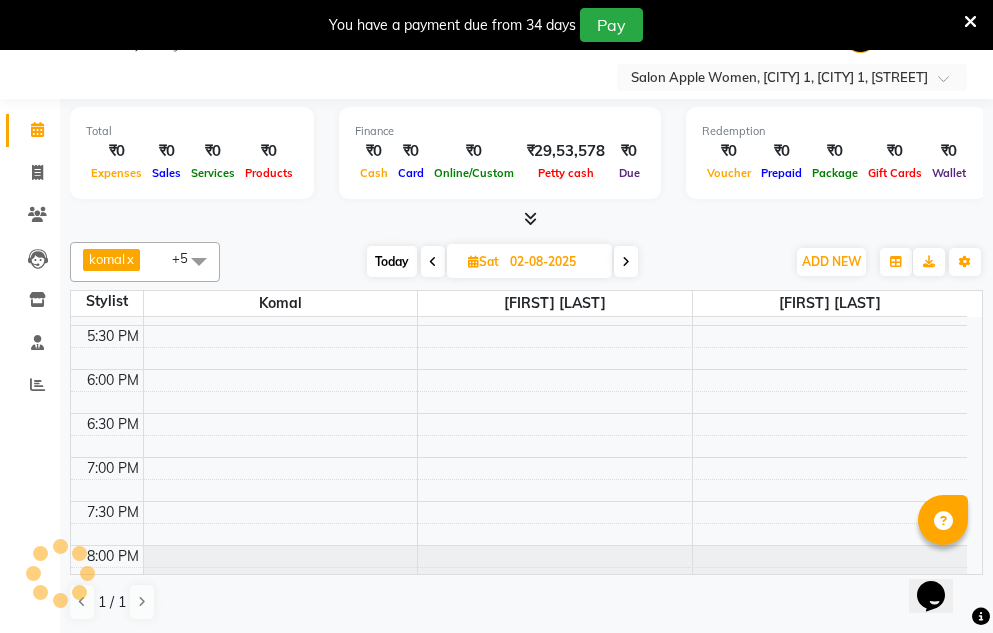 scroll, scrollTop: 886, scrollLeft: 0, axis: vertical 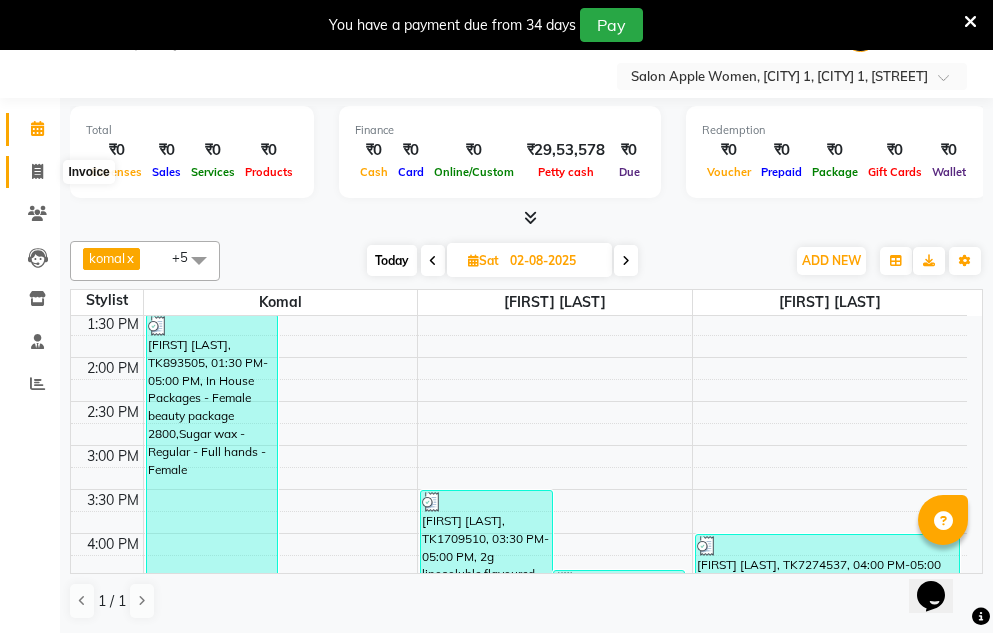 click 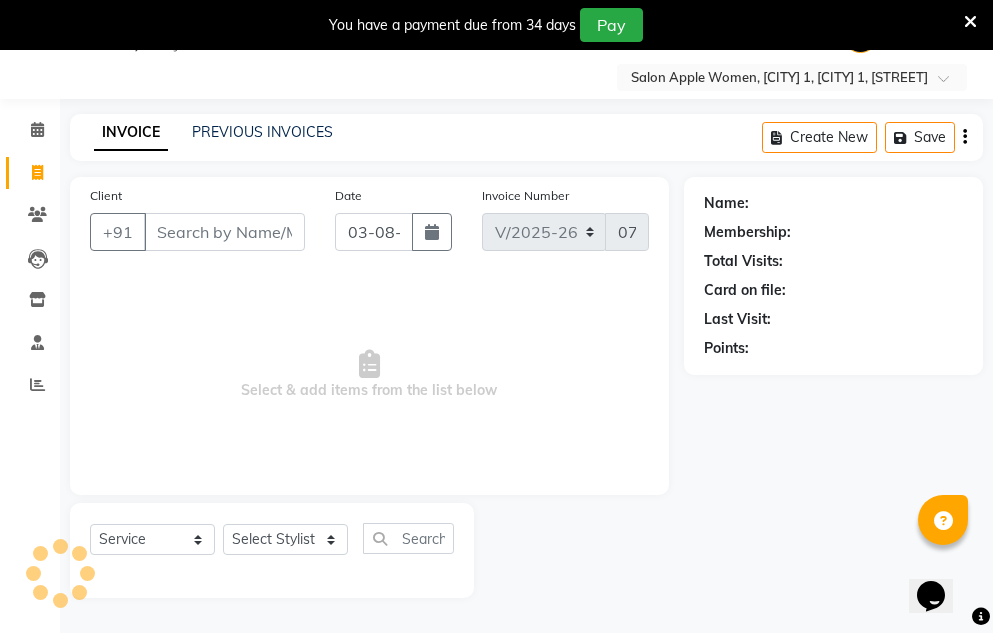 scroll, scrollTop: 50, scrollLeft: 0, axis: vertical 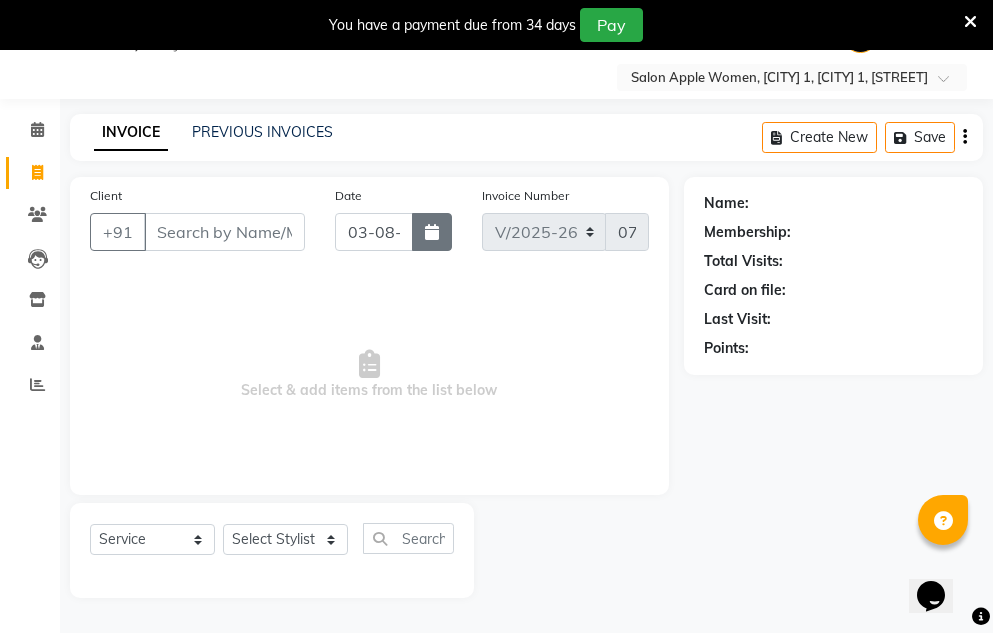 click 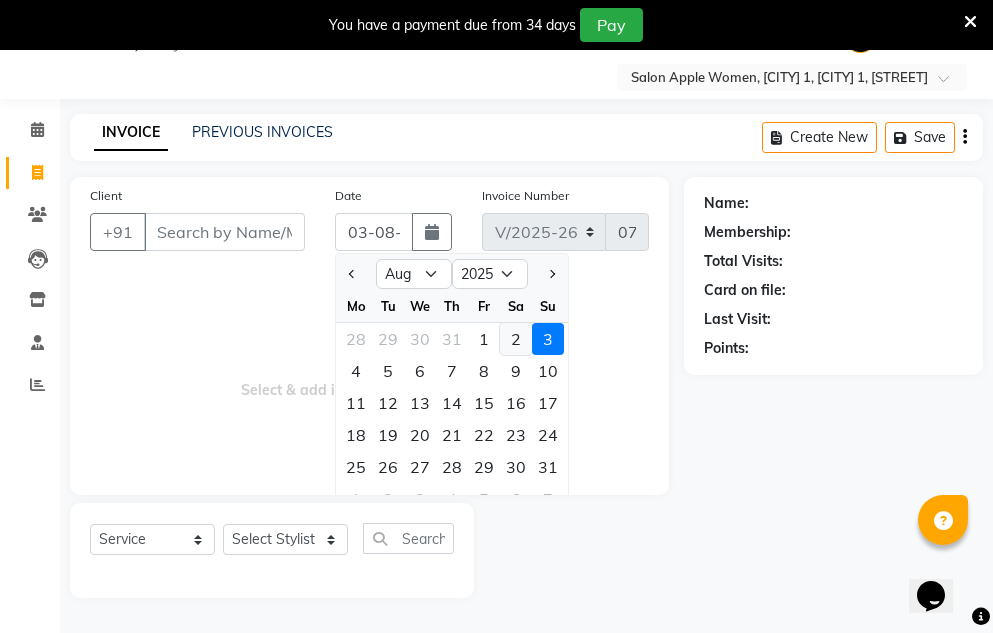 click on "2" 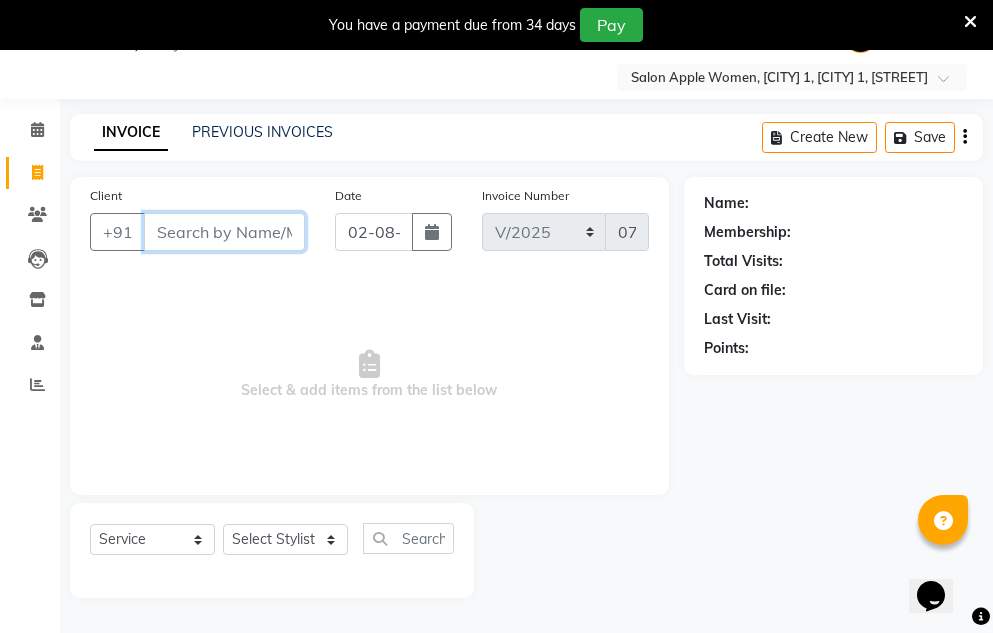 click on "Client" at bounding box center (224, 232) 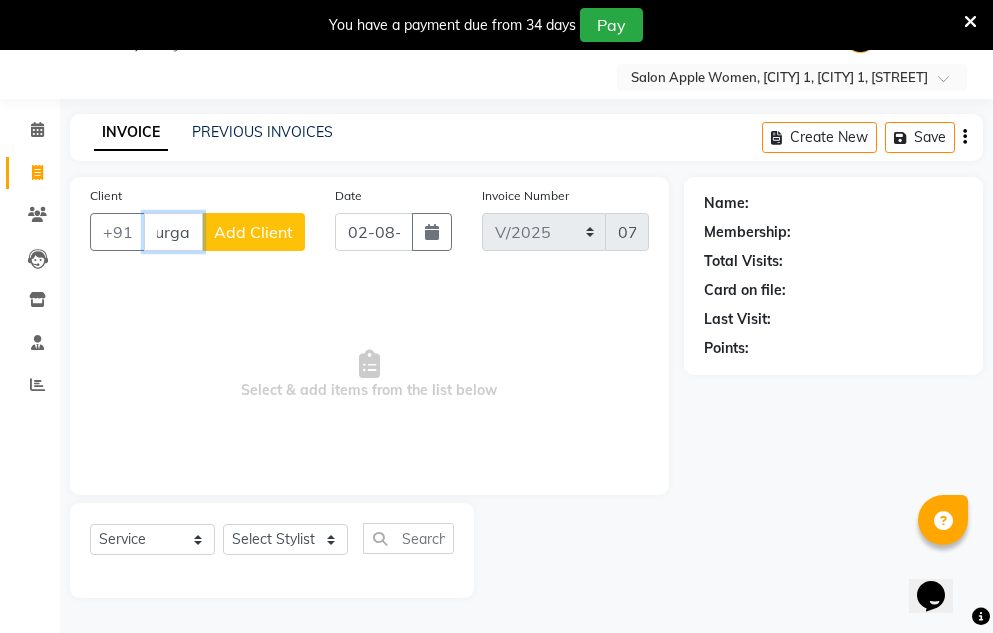 scroll, scrollTop: 0, scrollLeft: 8, axis: horizontal 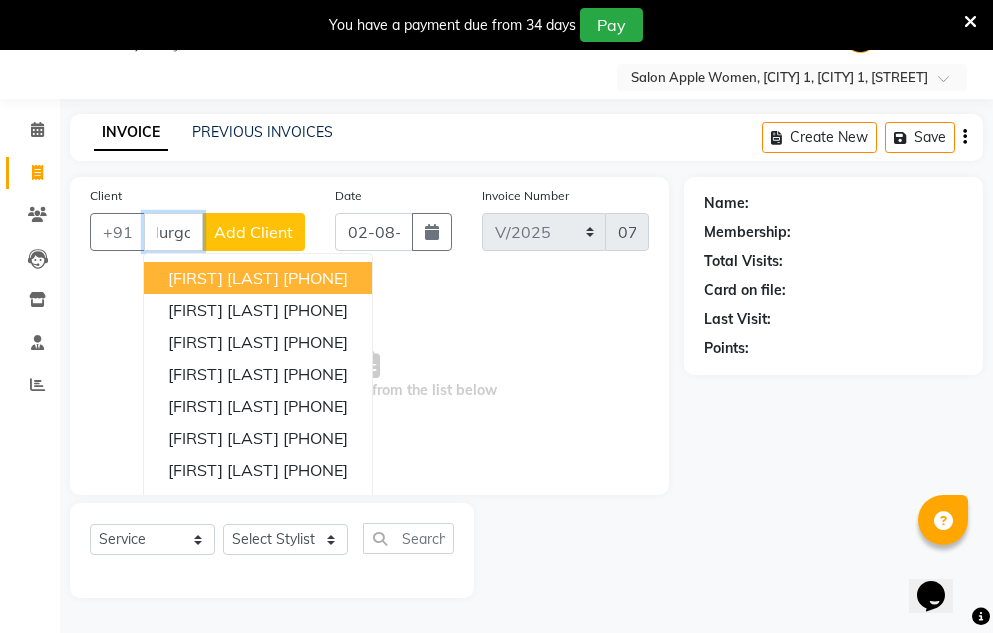 click on "[PHONE]" at bounding box center (315, 278) 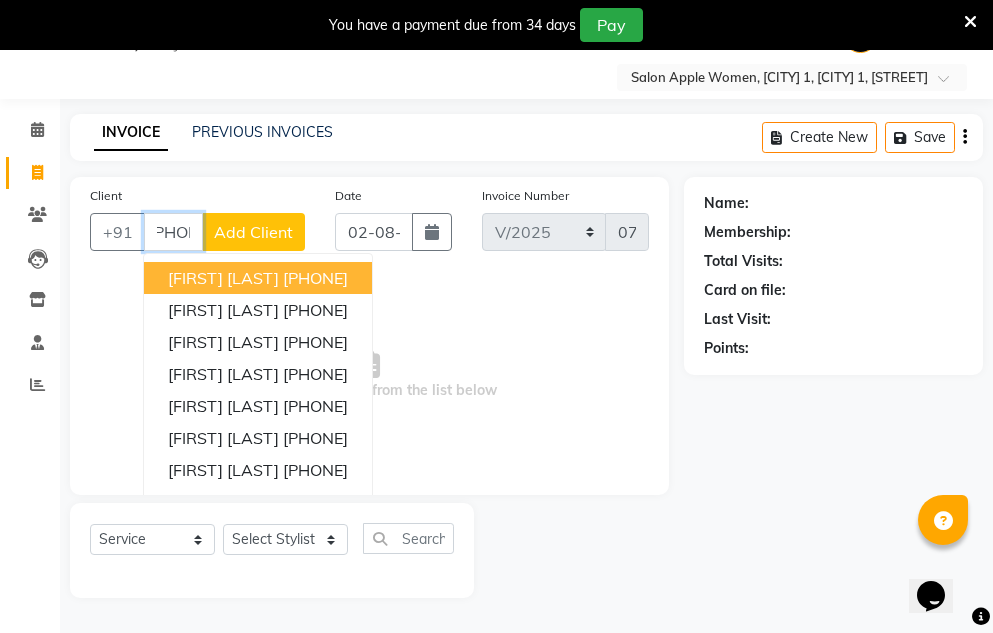scroll, scrollTop: 0, scrollLeft: 0, axis: both 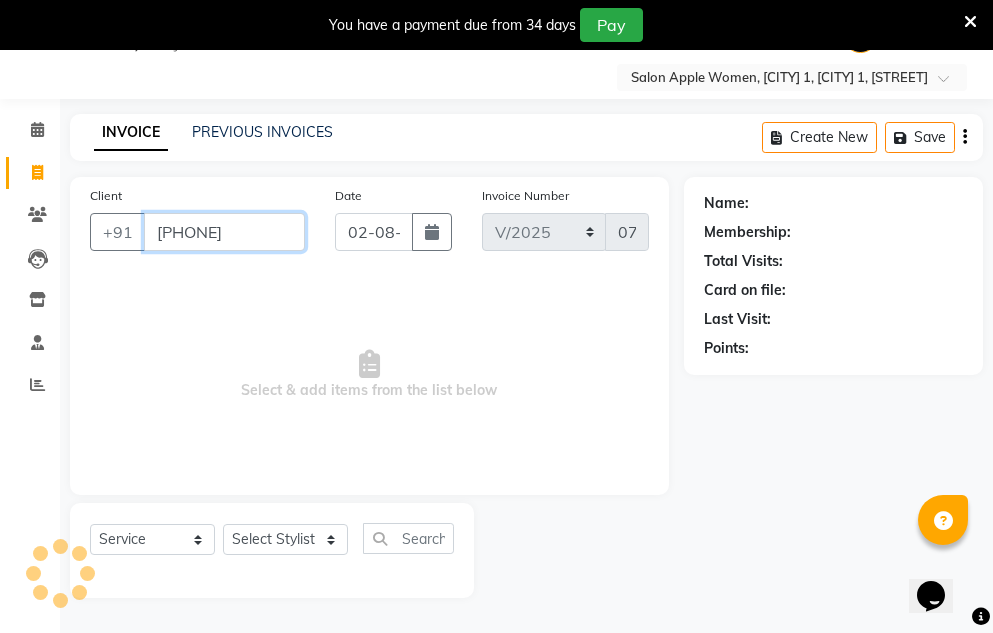 type on "[PHONE]" 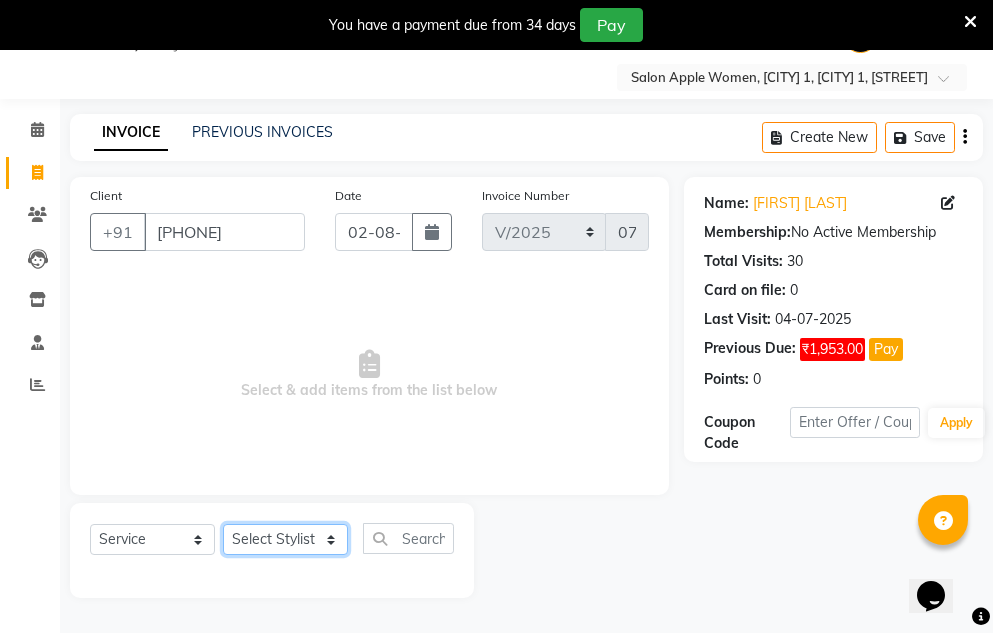 click on "Select Stylist [FIRST] [LAST] [FIRST] [LAST] [FIRST] [FIRST]  [FIRST]" 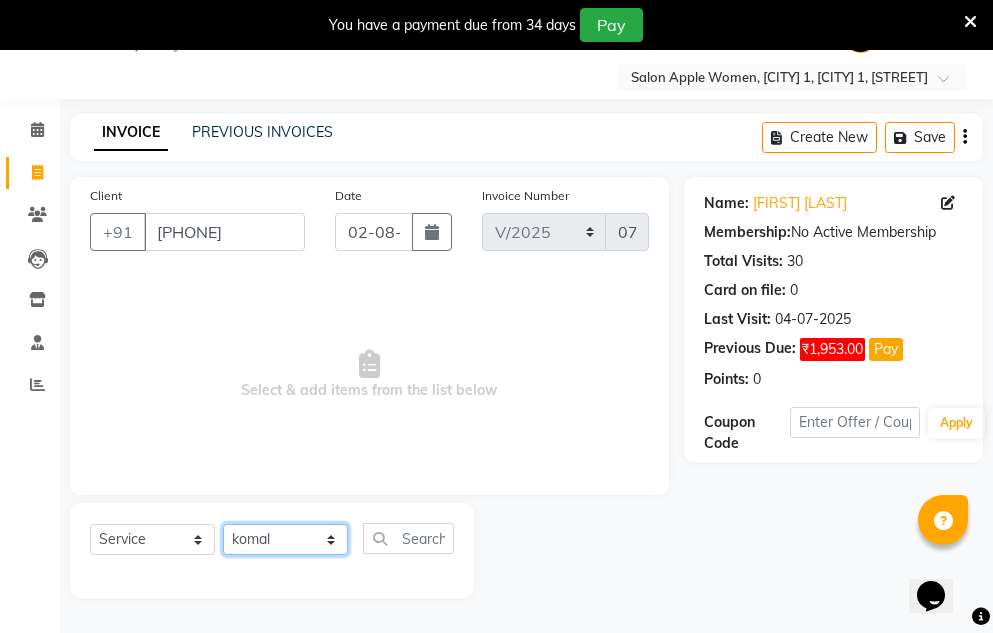 click on "Select Stylist [FIRST] [LAST] [FIRST] [LAST] [FIRST] [FIRST]  [FIRST]" 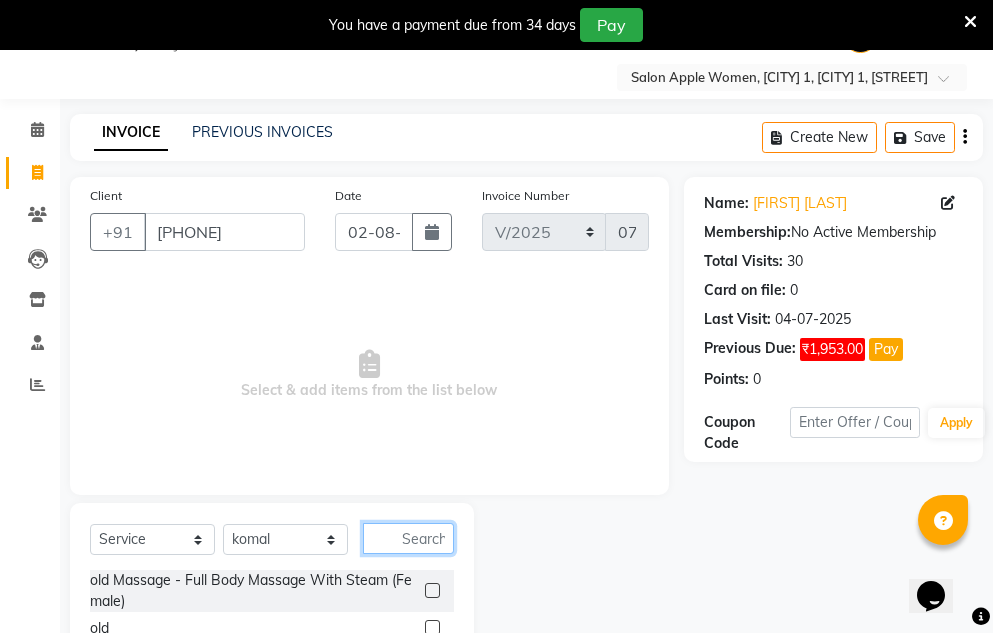 click 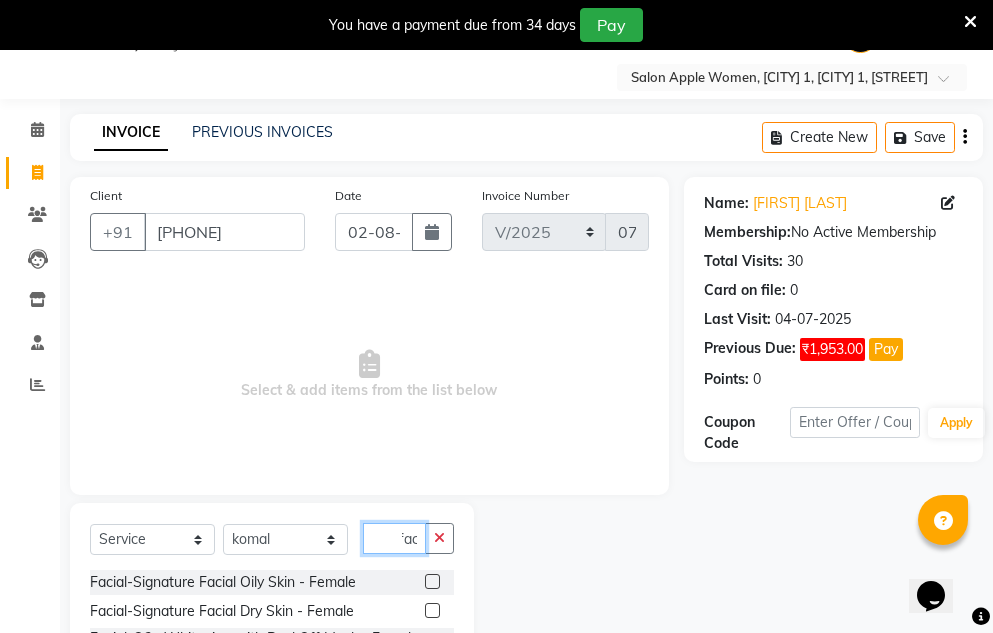 scroll, scrollTop: 0, scrollLeft: 7, axis: horizontal 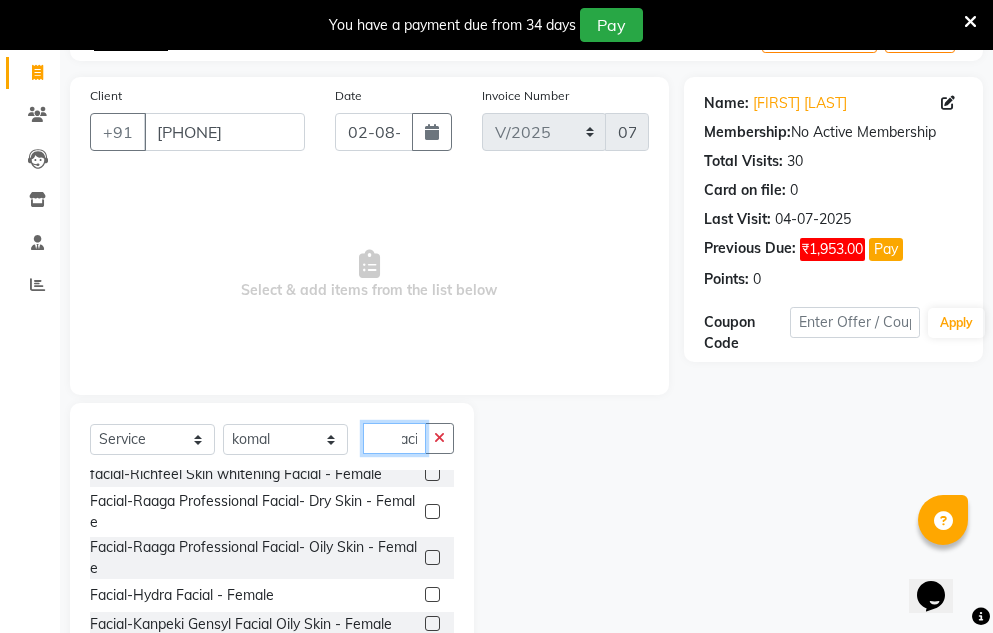type on "faci" 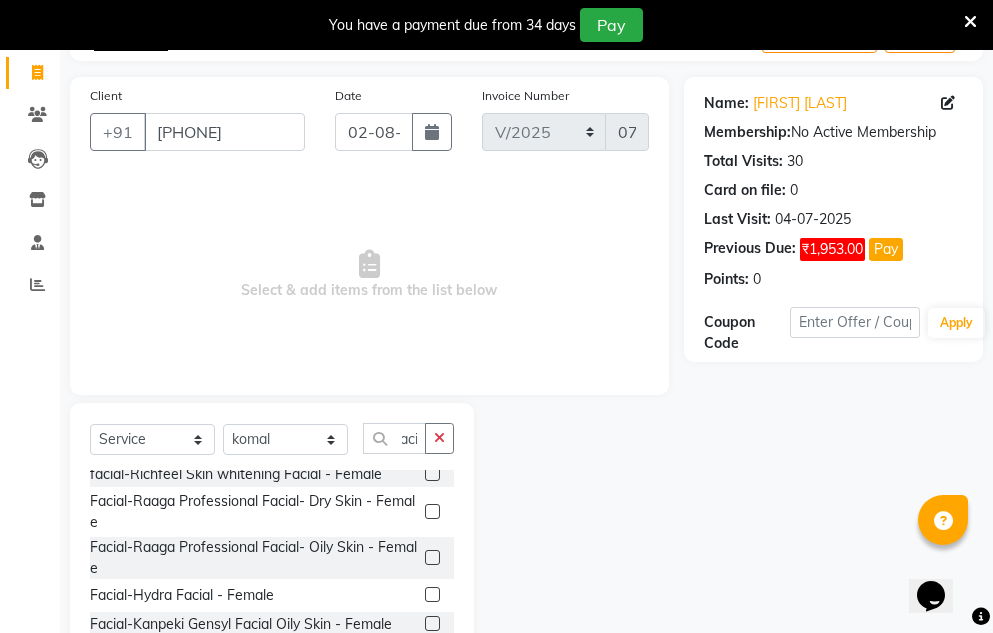 scroll, scrollTop: 0, scrollLeft: 0, axis: both 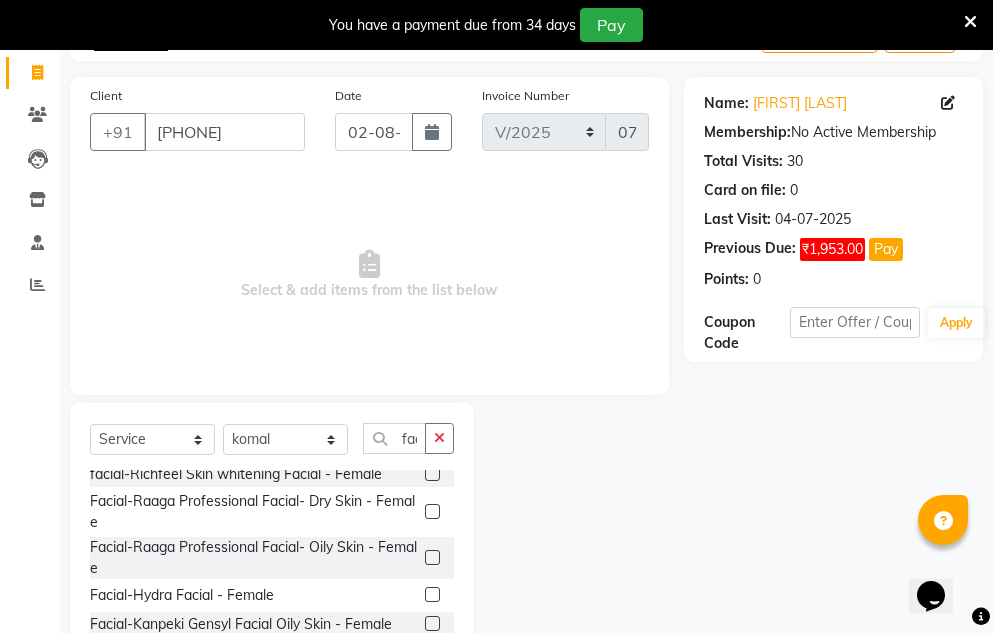 click 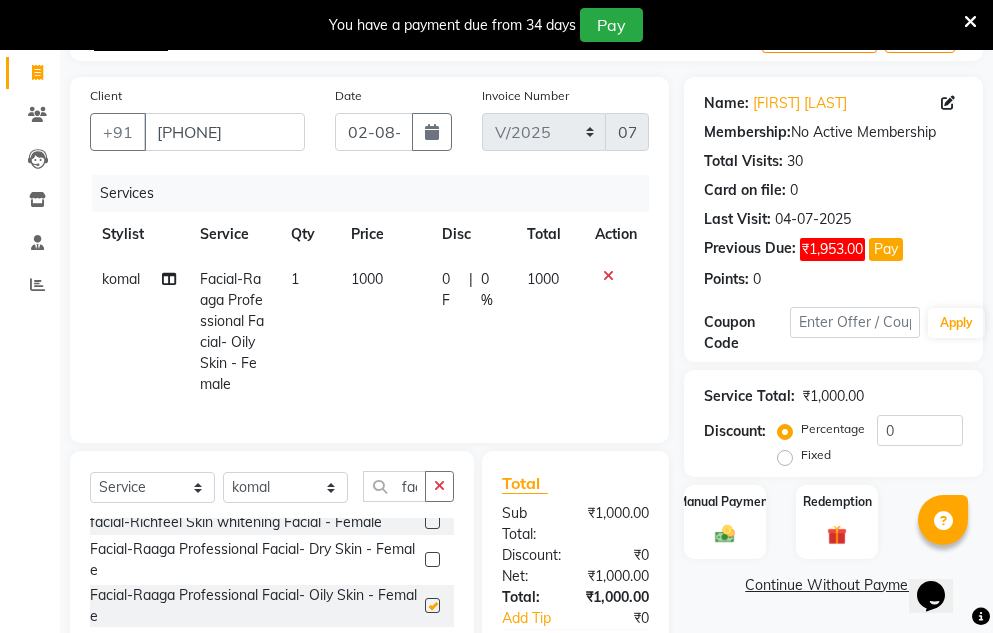 checkbox on "false" 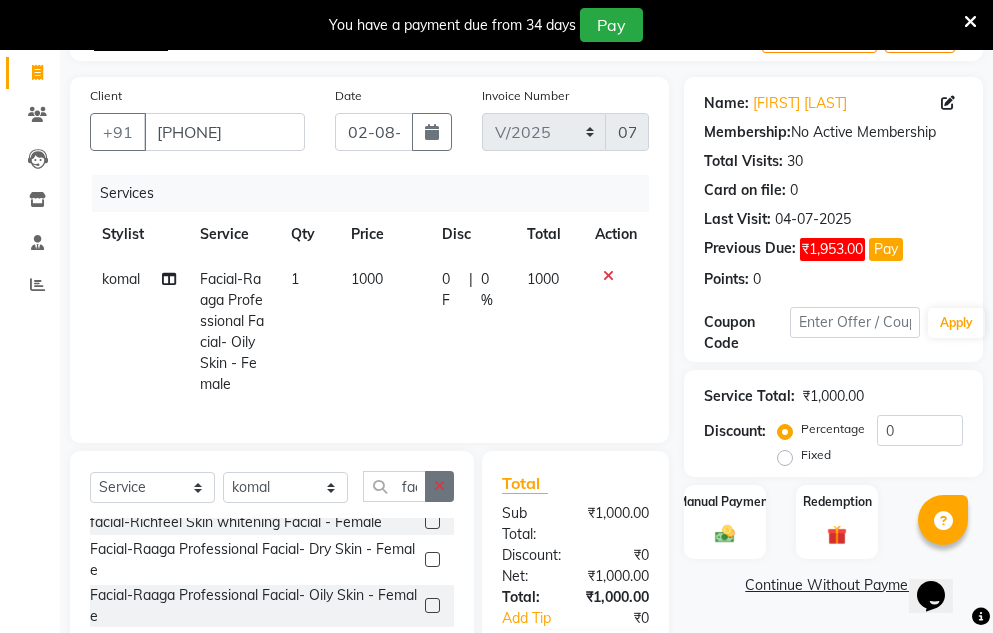 click 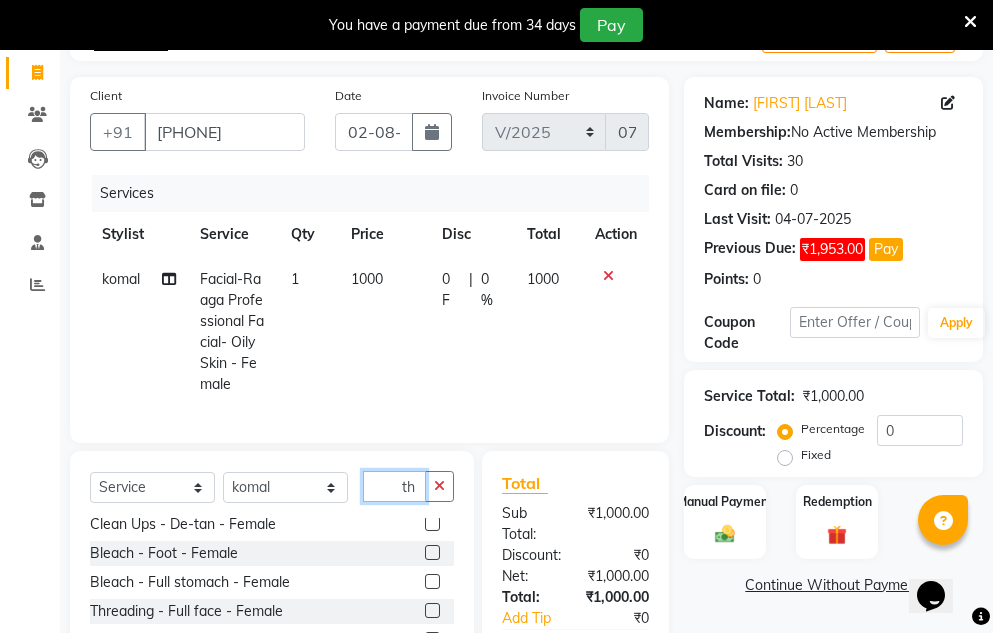 scroll, scrollTop: 1129, scrollLeft: 0, axis: vertical 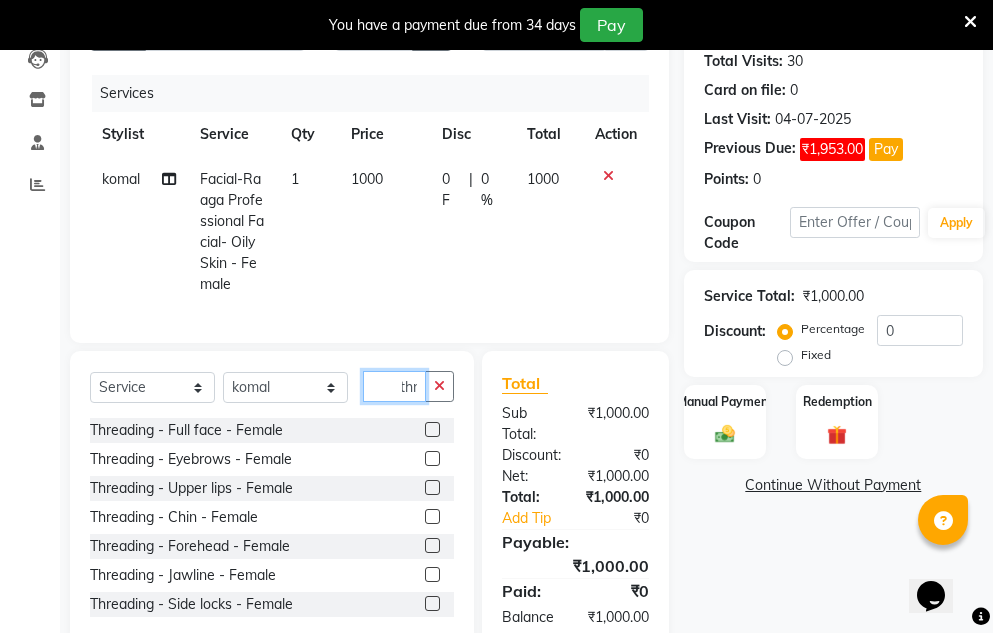 type on "thr" 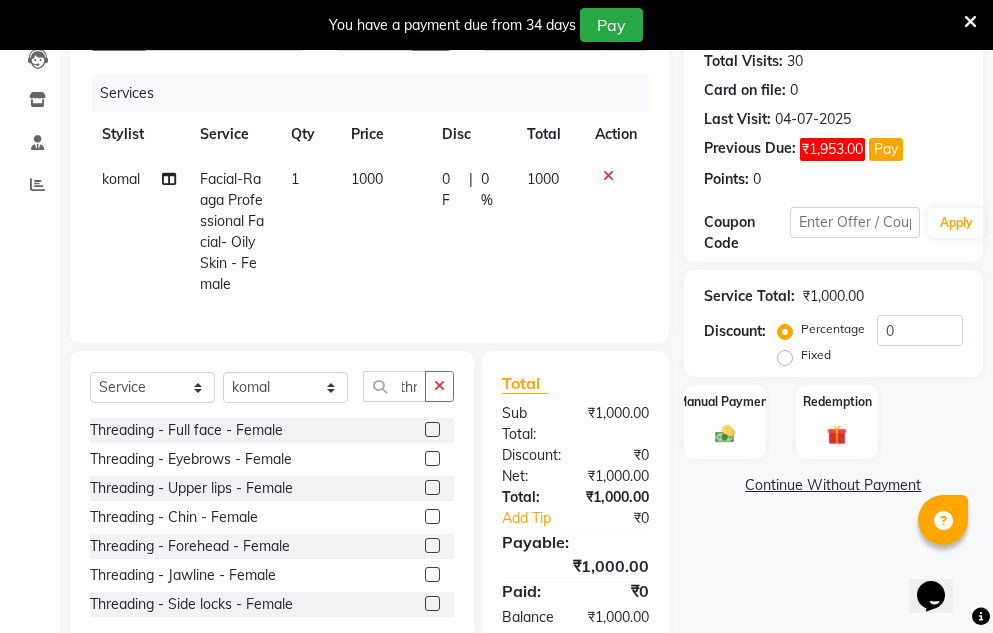 scroll, scrollTop: 0, scrollLeft: 0, axis: both 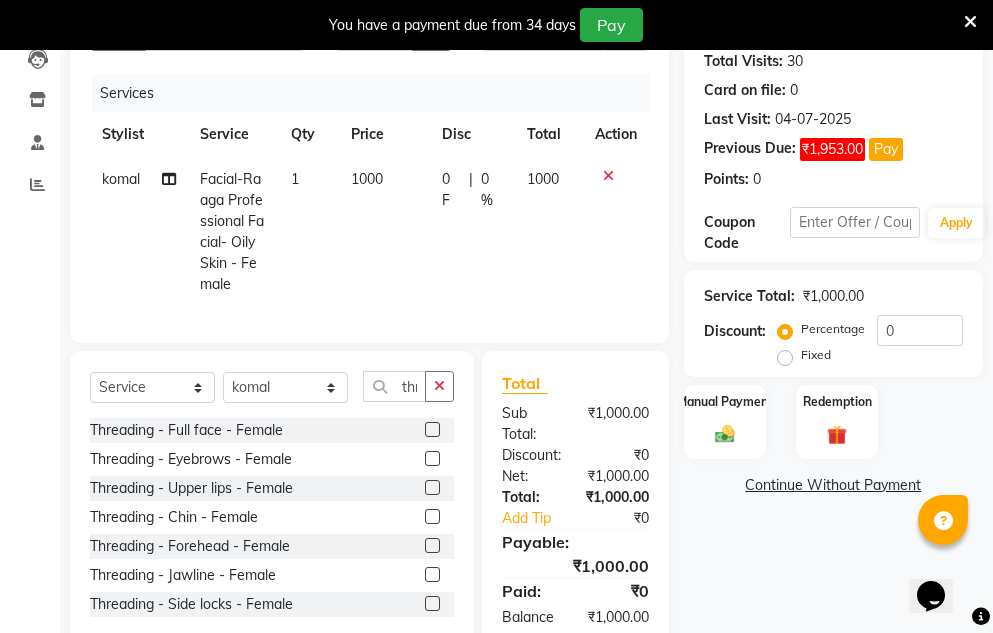 click 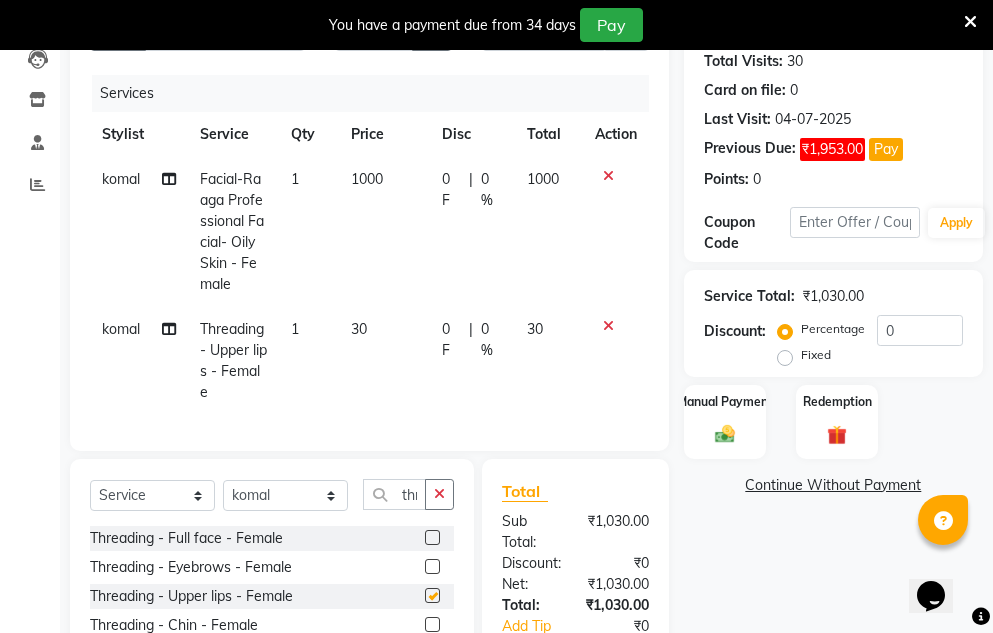 checkbox on "false" 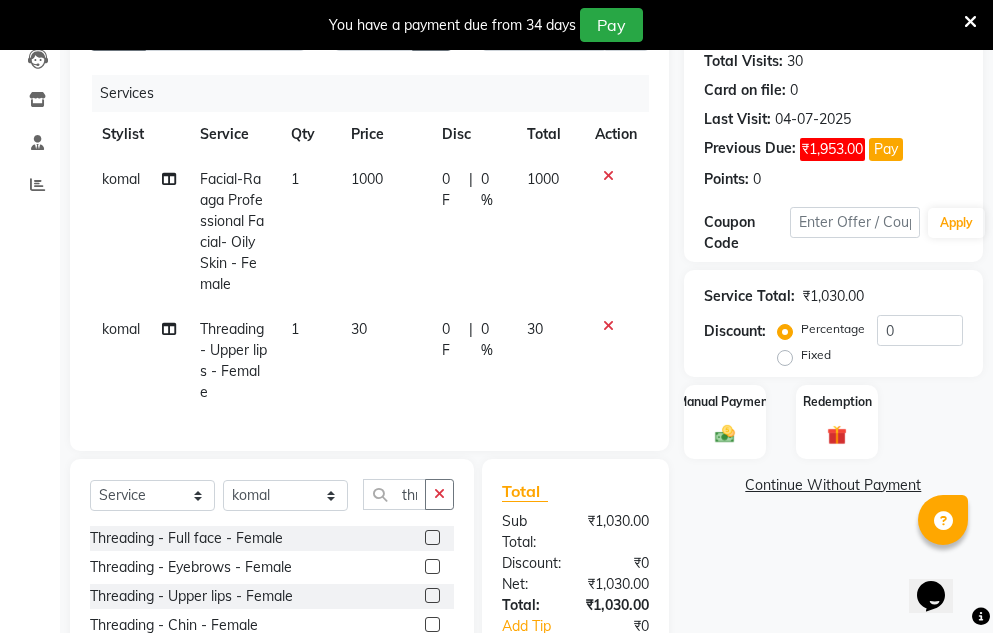scroll, scrollTop: 439, scrollLeft: 0, axis: vertical 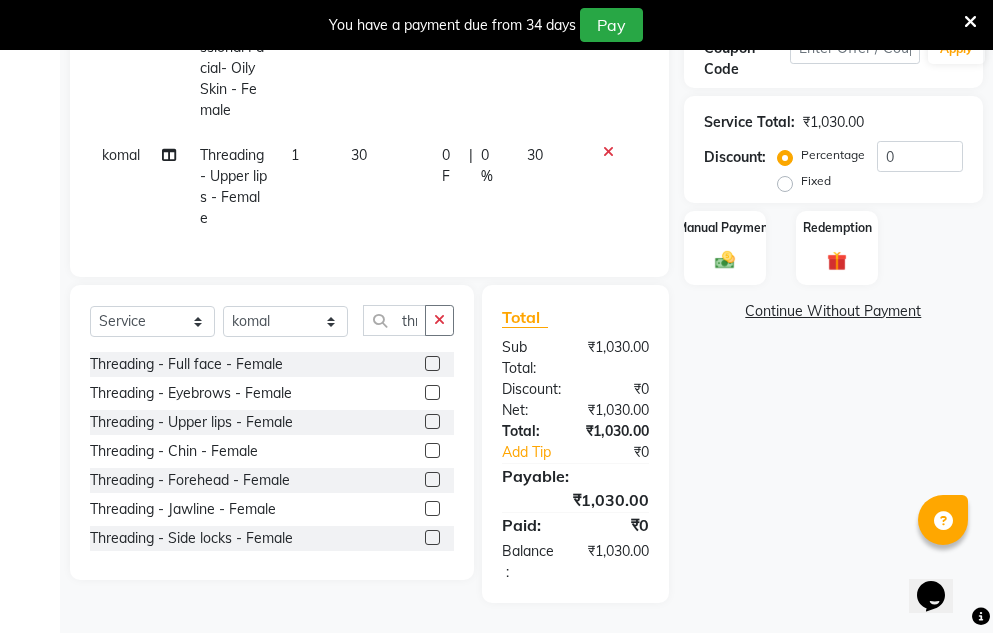 click 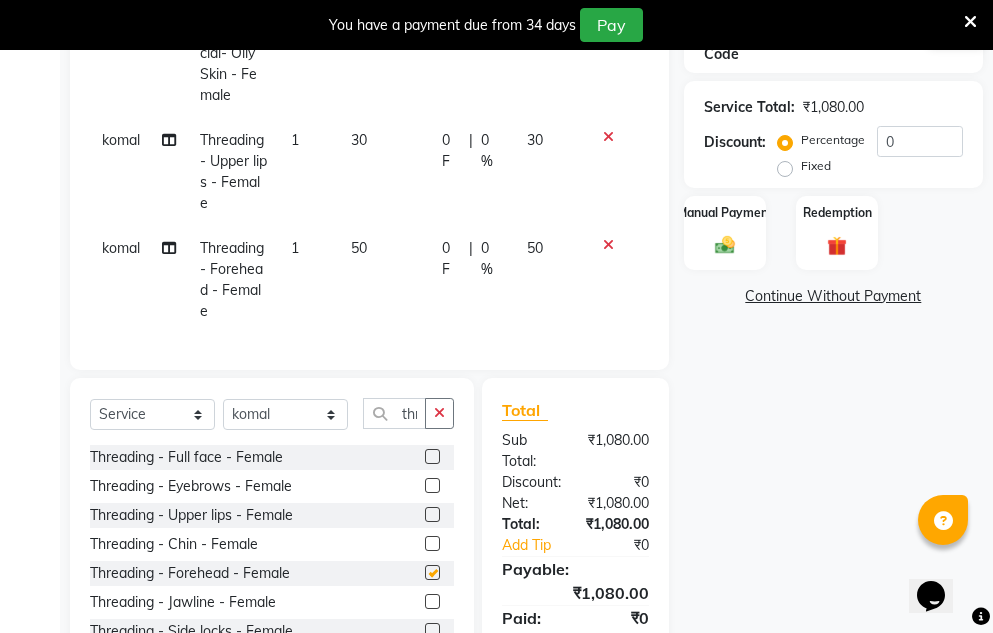 checkbox on "false" 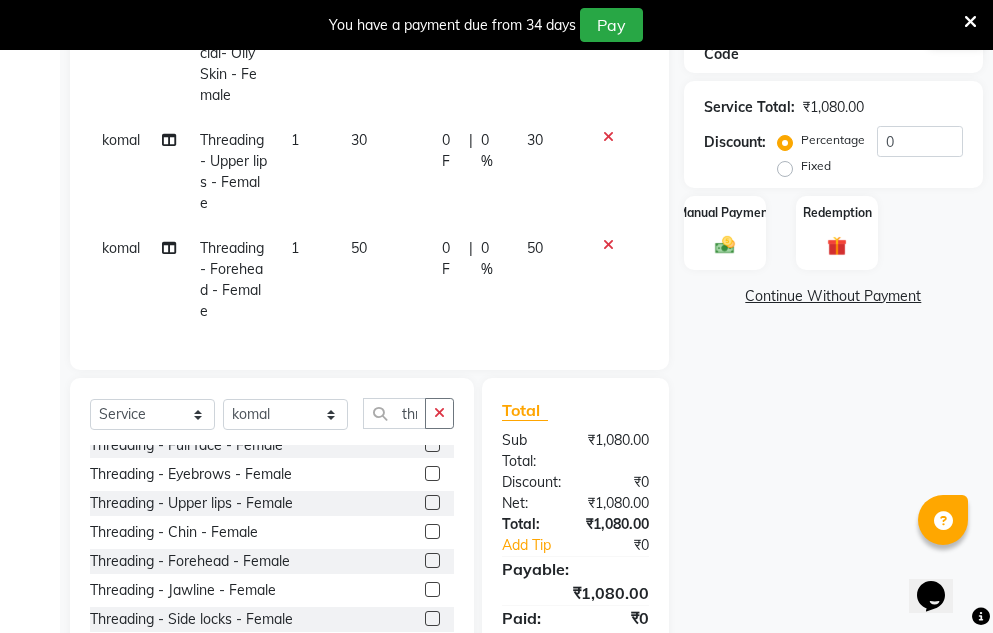 scroll, scrollTop: 32, scrollLeft: 0, axis: vertical 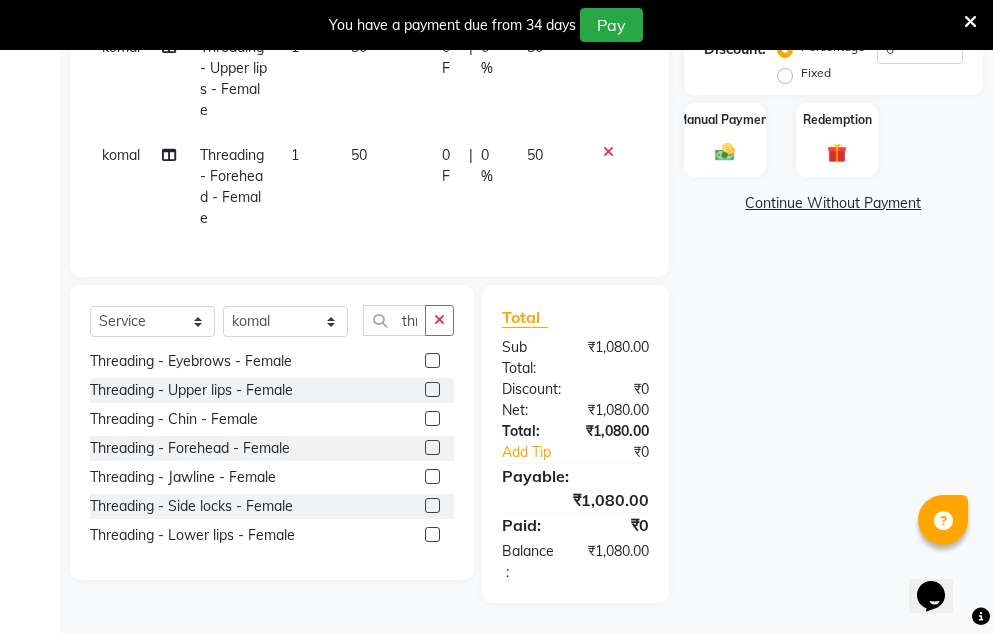 click 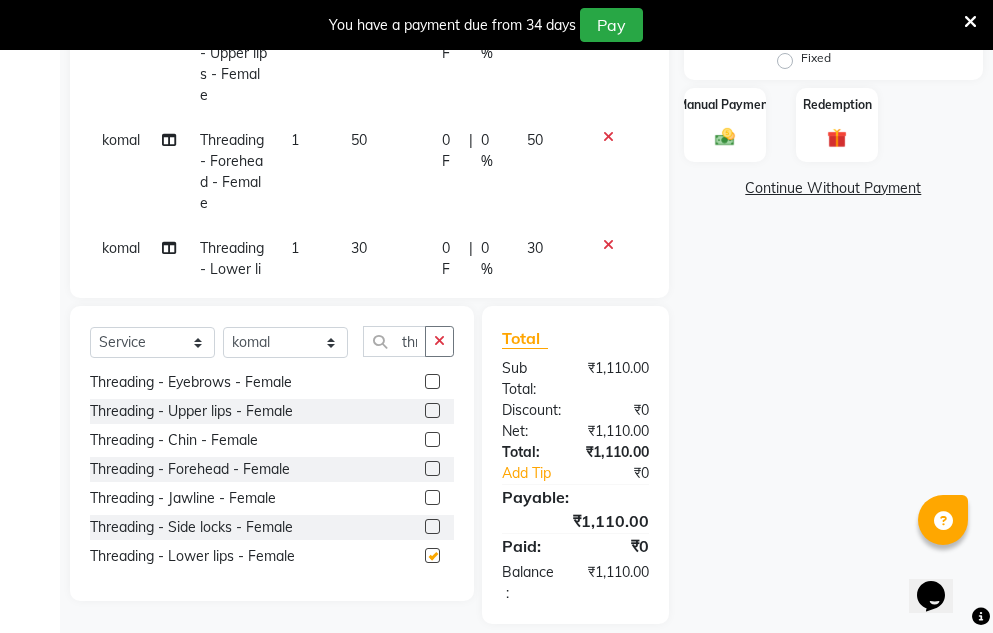 checkbox on "false" 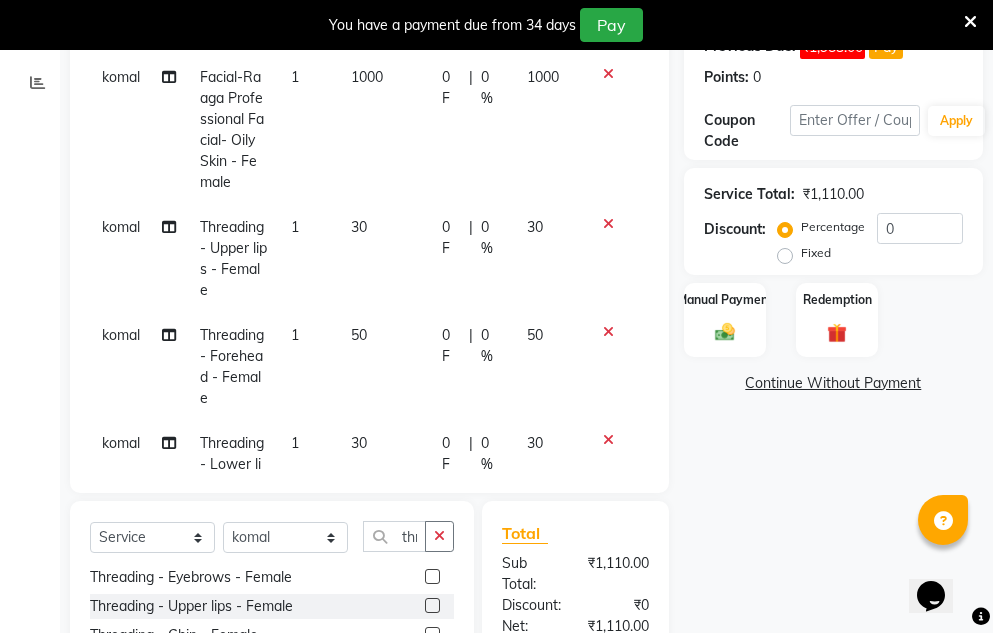 scroll, scrollTop: 347, scrollLeft: 0, axis: vertical 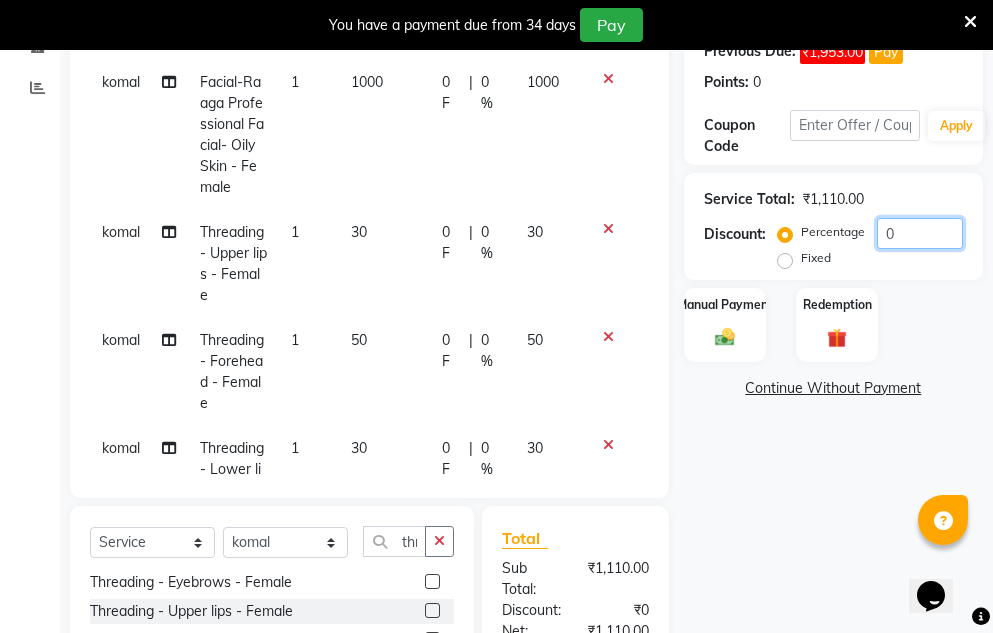 click on "0" 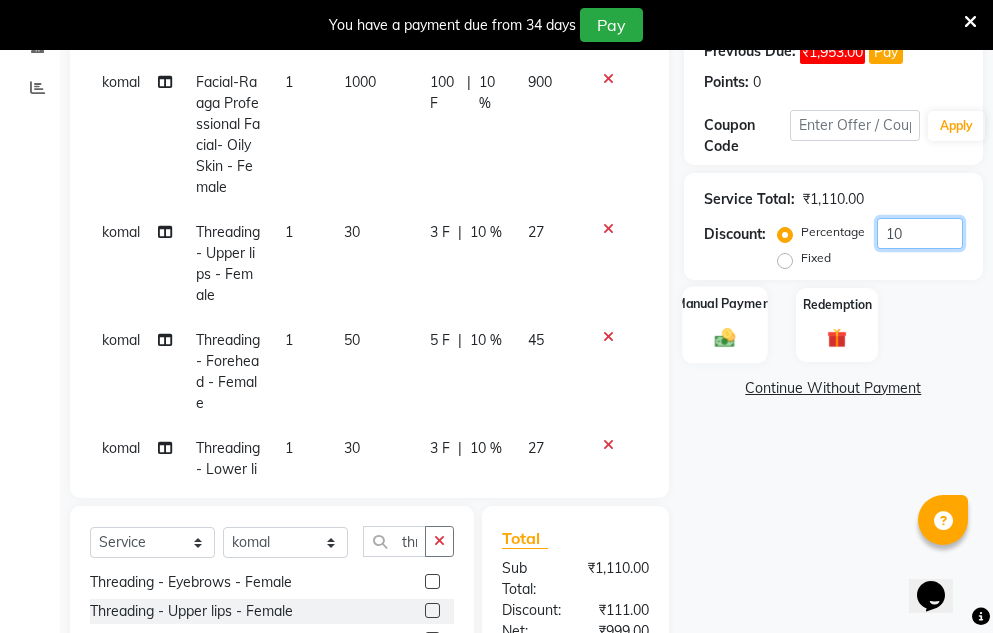 type on "10" 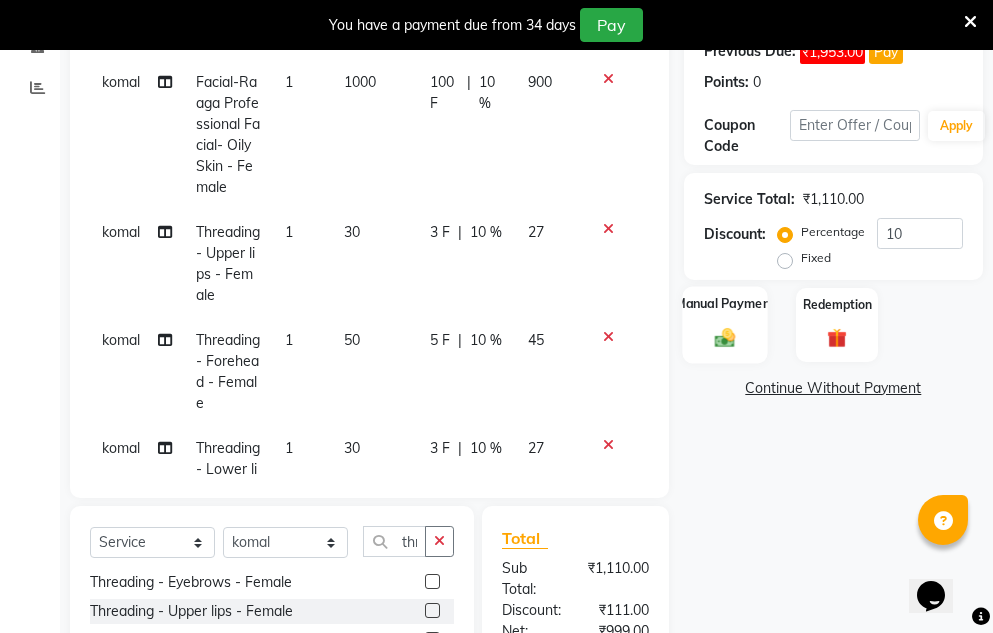 click 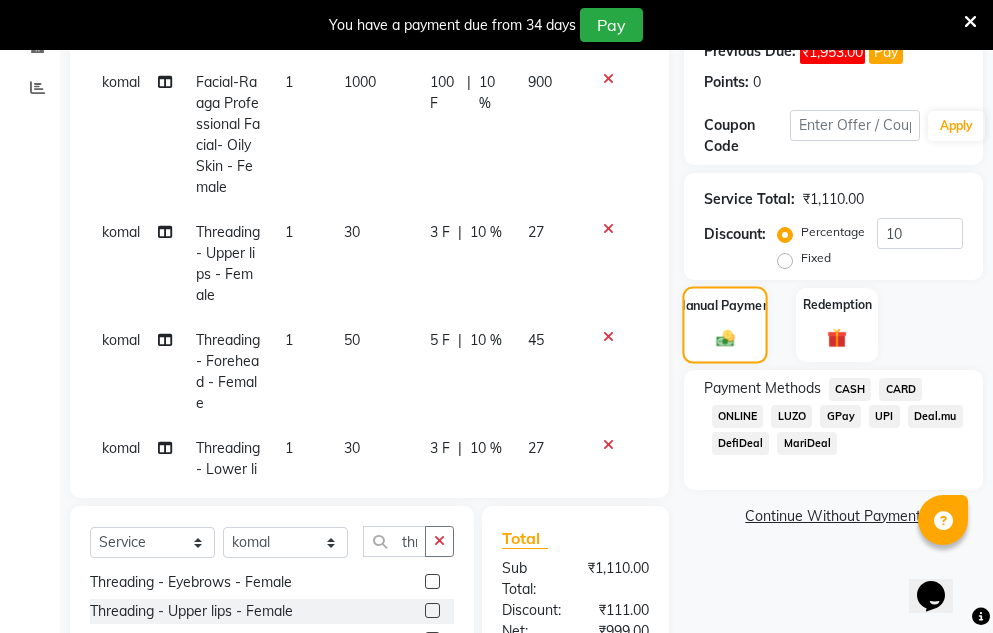 scroll, scrollTop: 547, scrollLeft: 0, axis: vertical 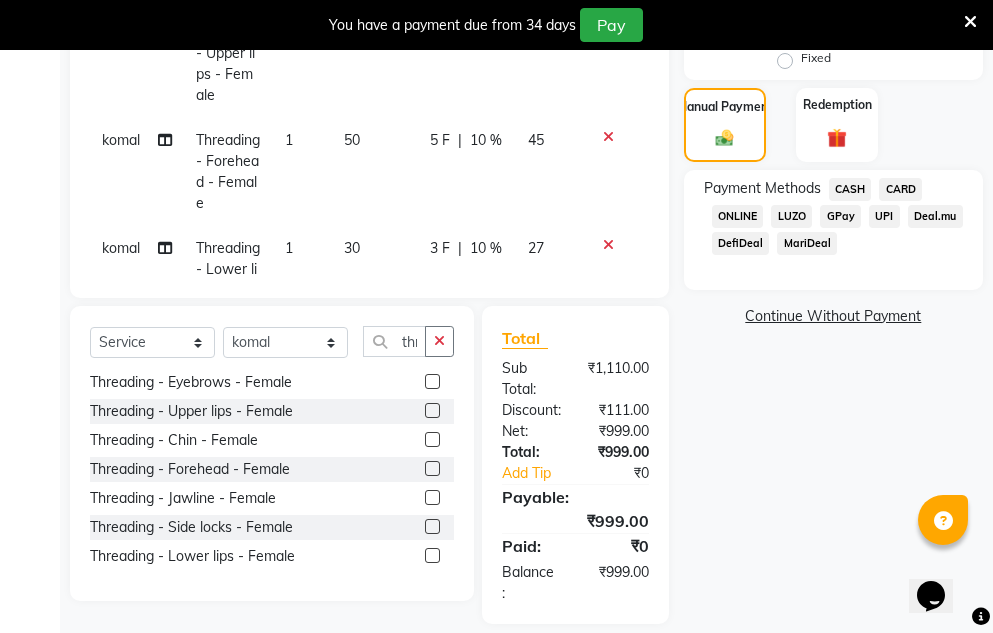 click on "GPay" 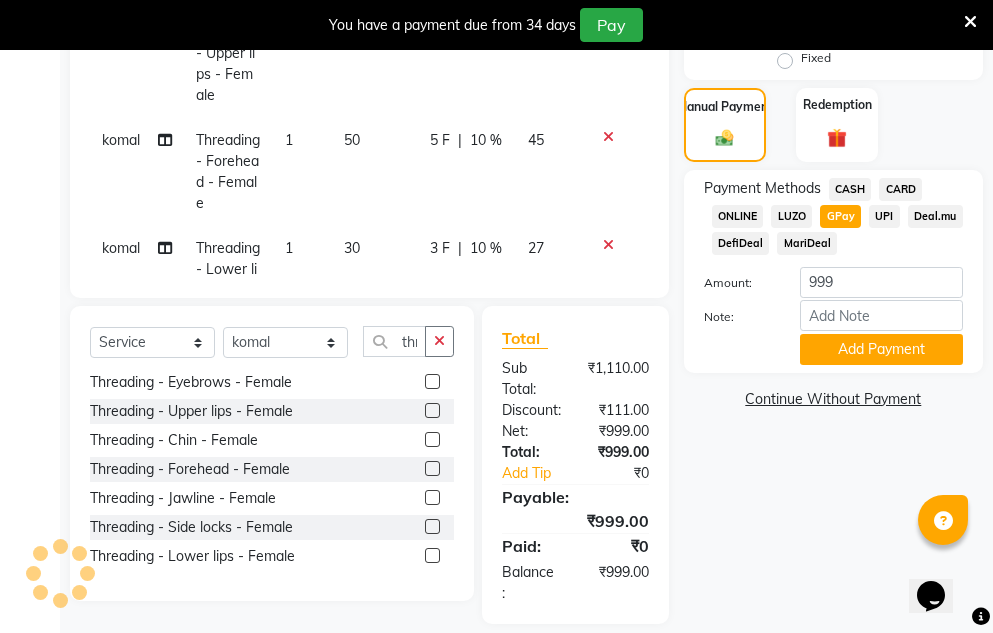 scroll, scrollTop: 568, scrollLeft: 0, axis: vertical 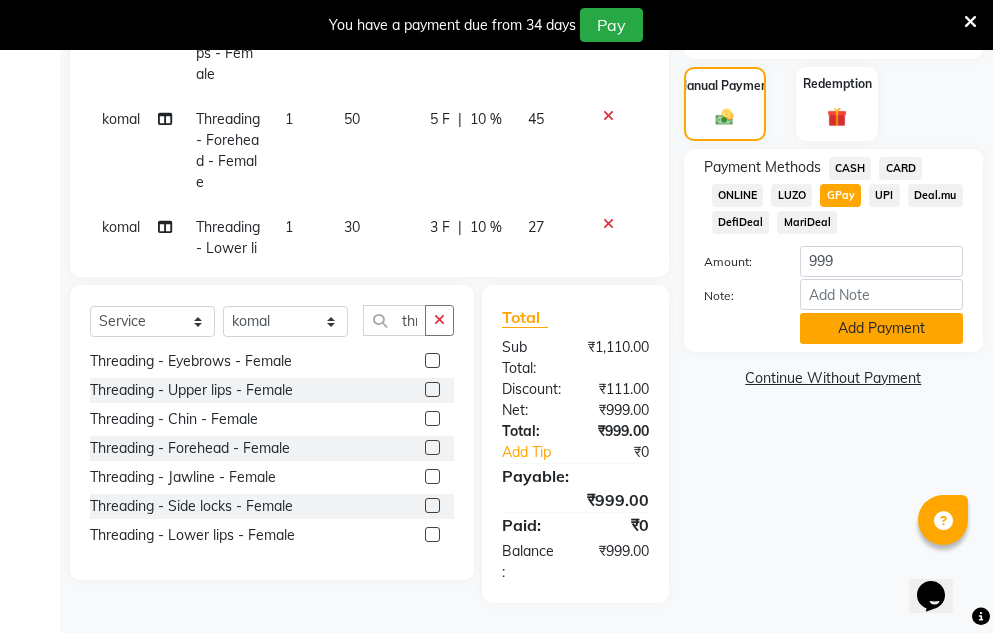 click on "Add Payment" 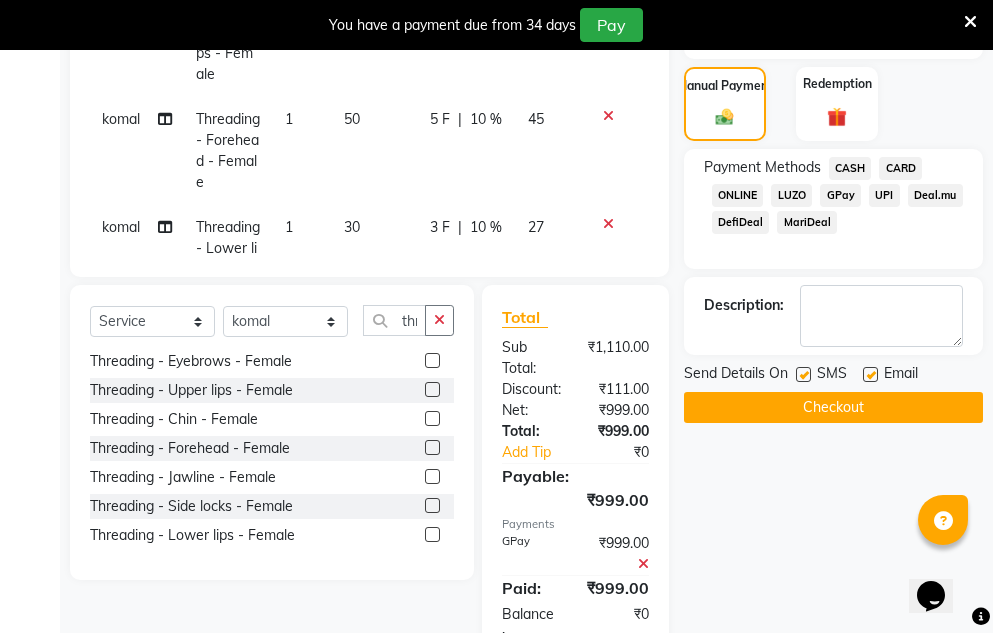 click on "Checkout" 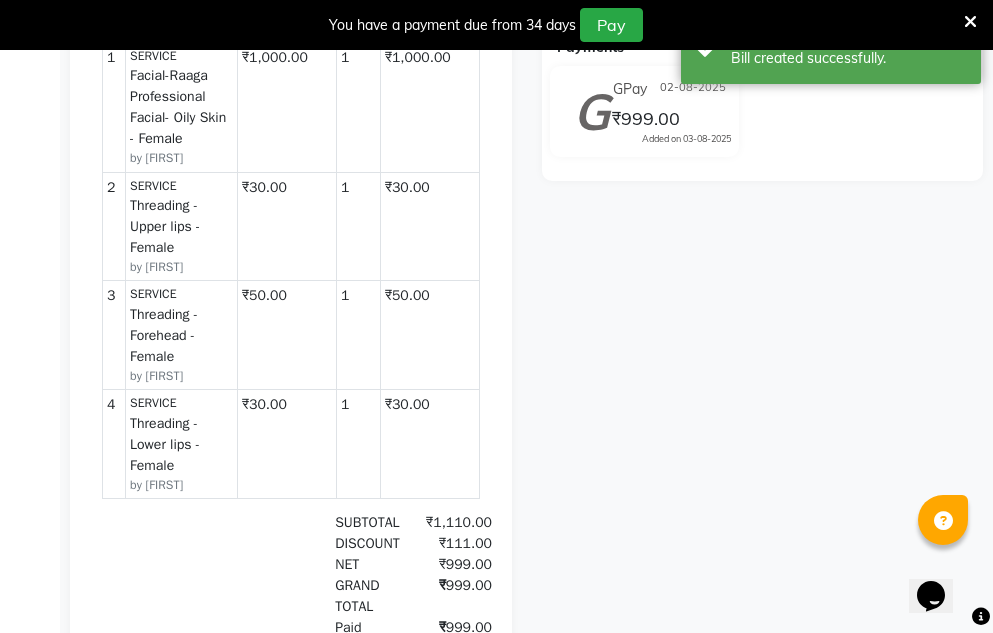 scroll, scrollTop: 0, scrollLeft: 0, axis: both 